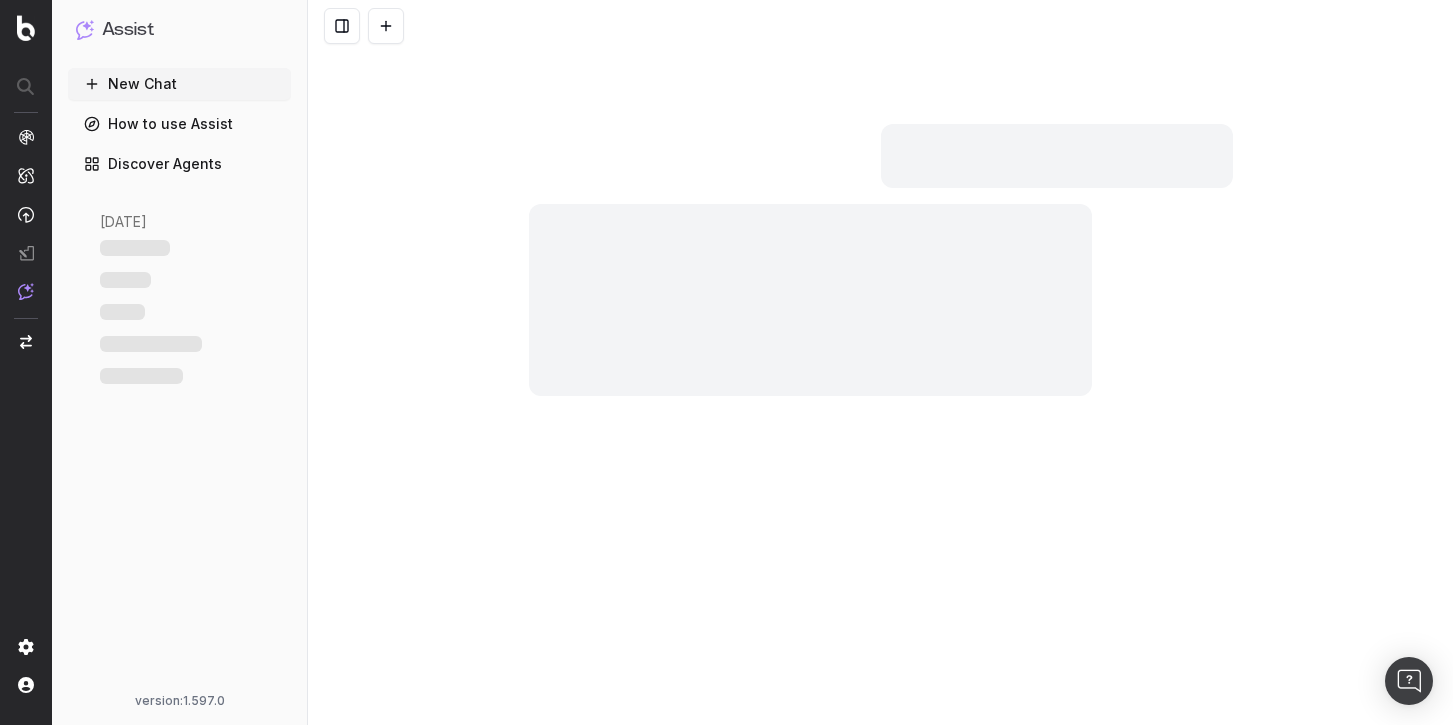 scroll, scrollTop: 0, scrollLeft: 0, axis: both 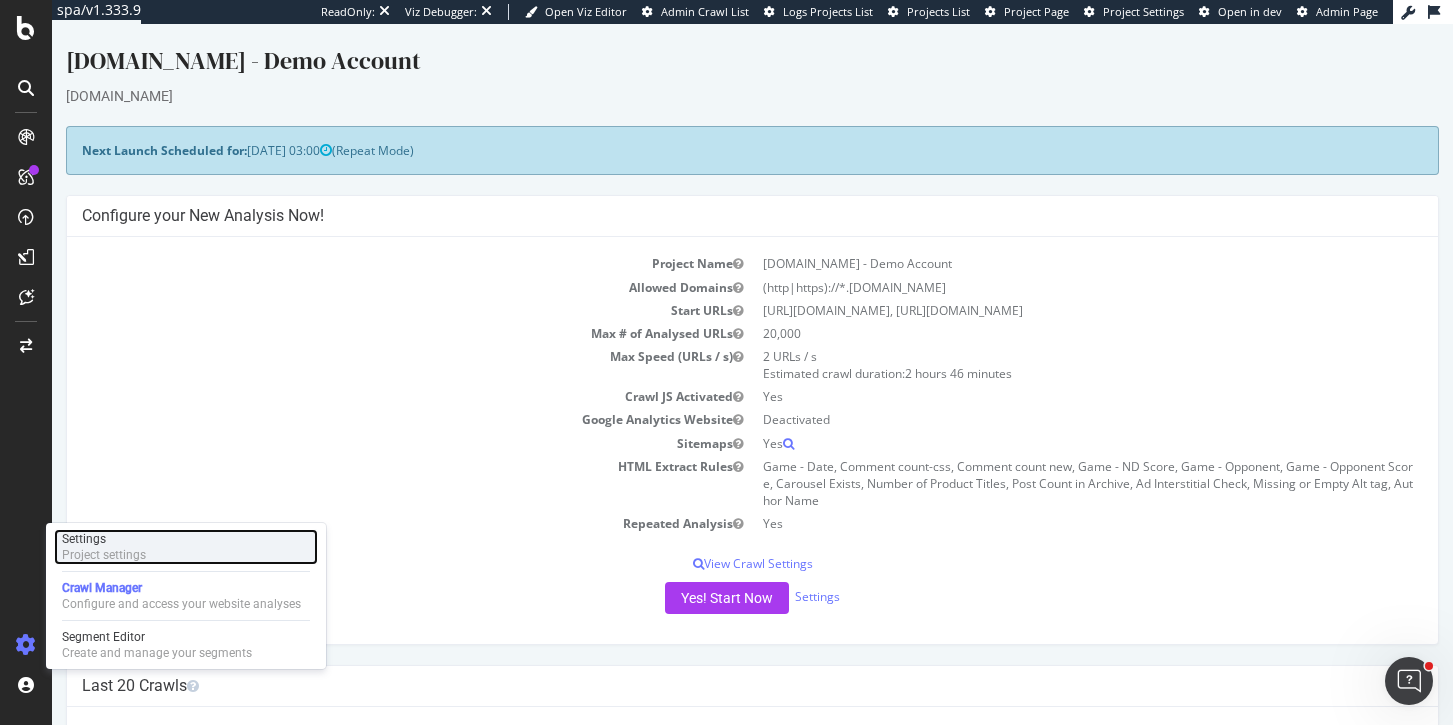 click on "Settings Project settings" at bounding box center (186, 547) 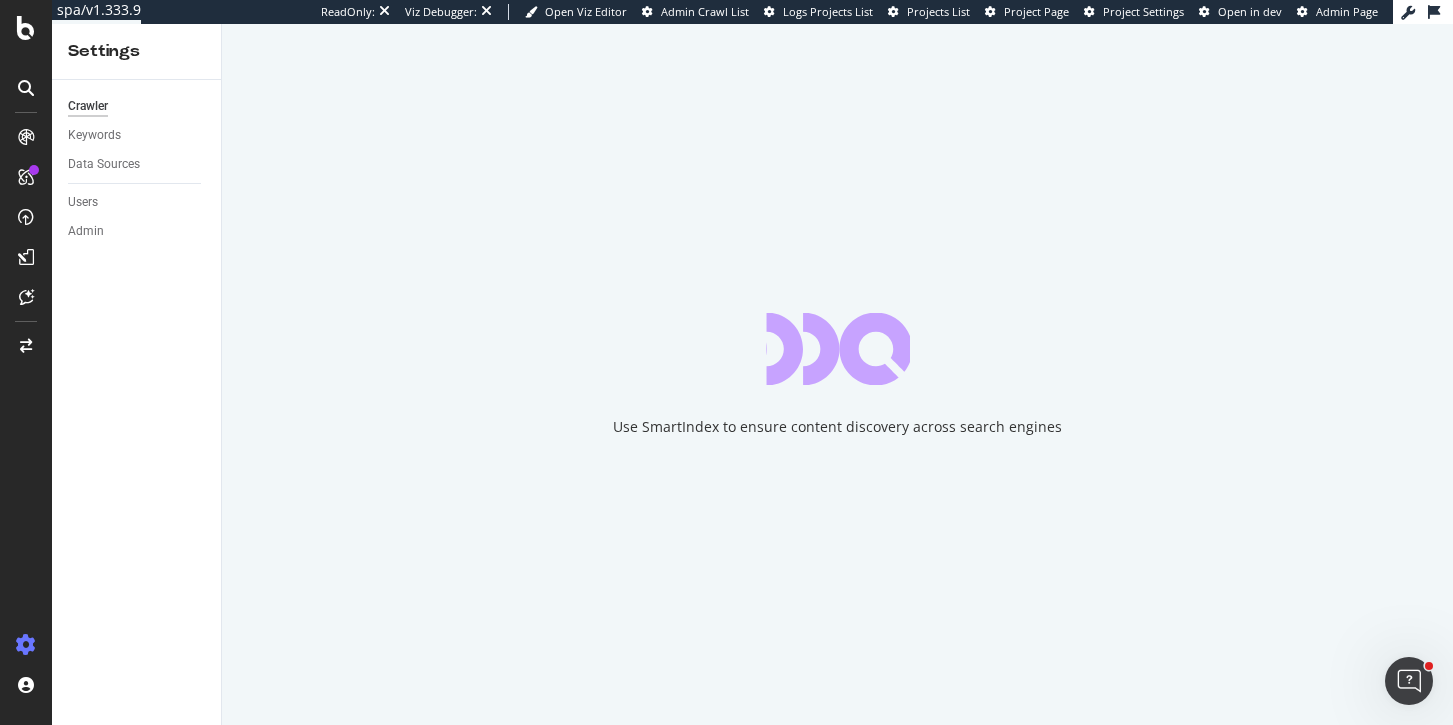 scroll, scrollTop: 0, scrollLeft: 0, axis: both 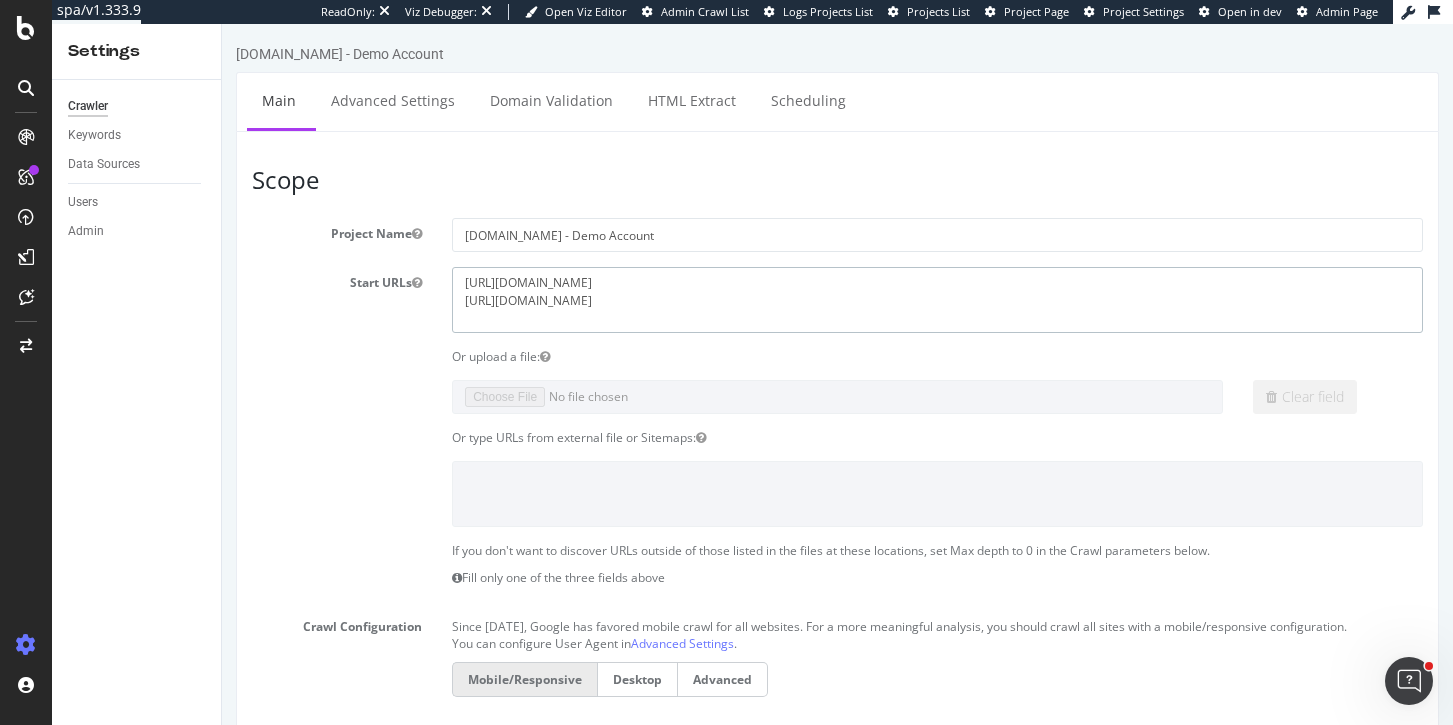 drag, startPoint x: 539, startPoint y: 283, endPoint x: 594, endPoint y: 289, distance: 55.326305 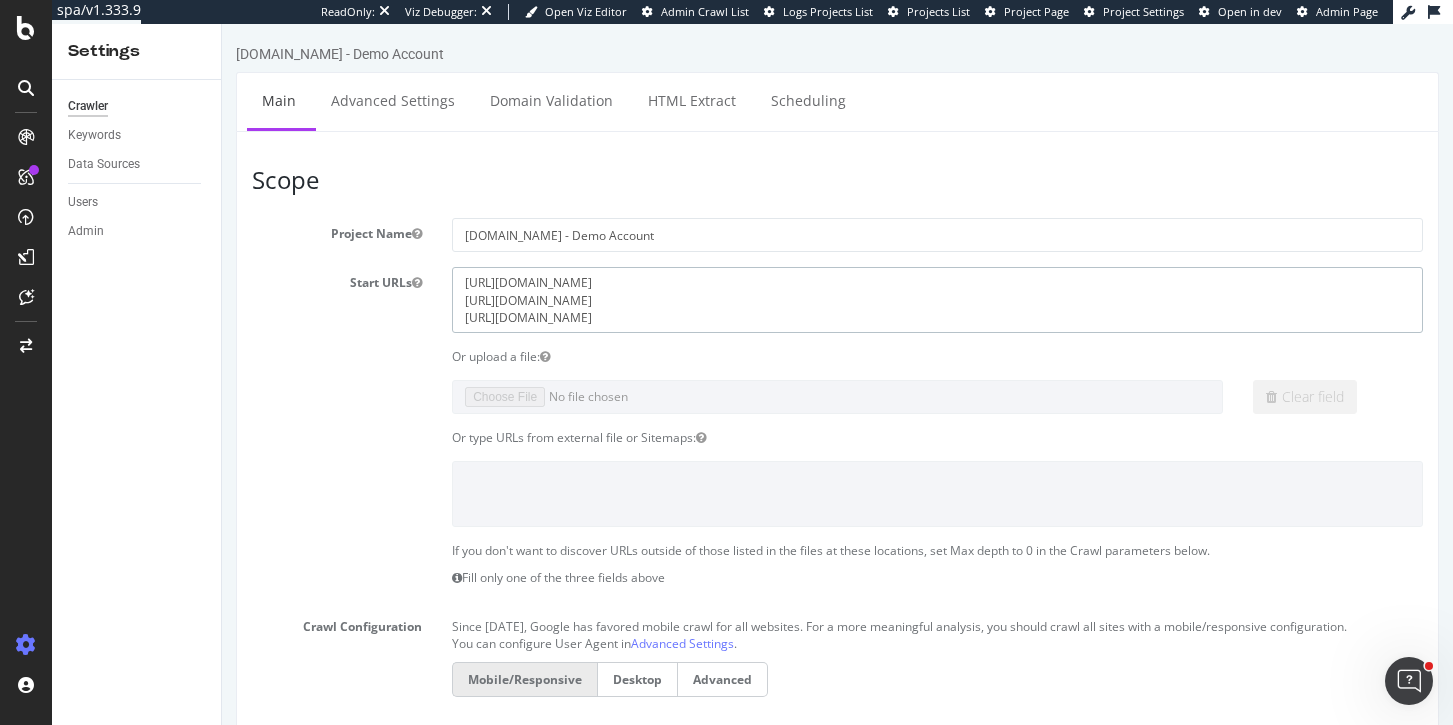 scroll, scrollTop: 10, scrollLeft: 0, axis: vertical 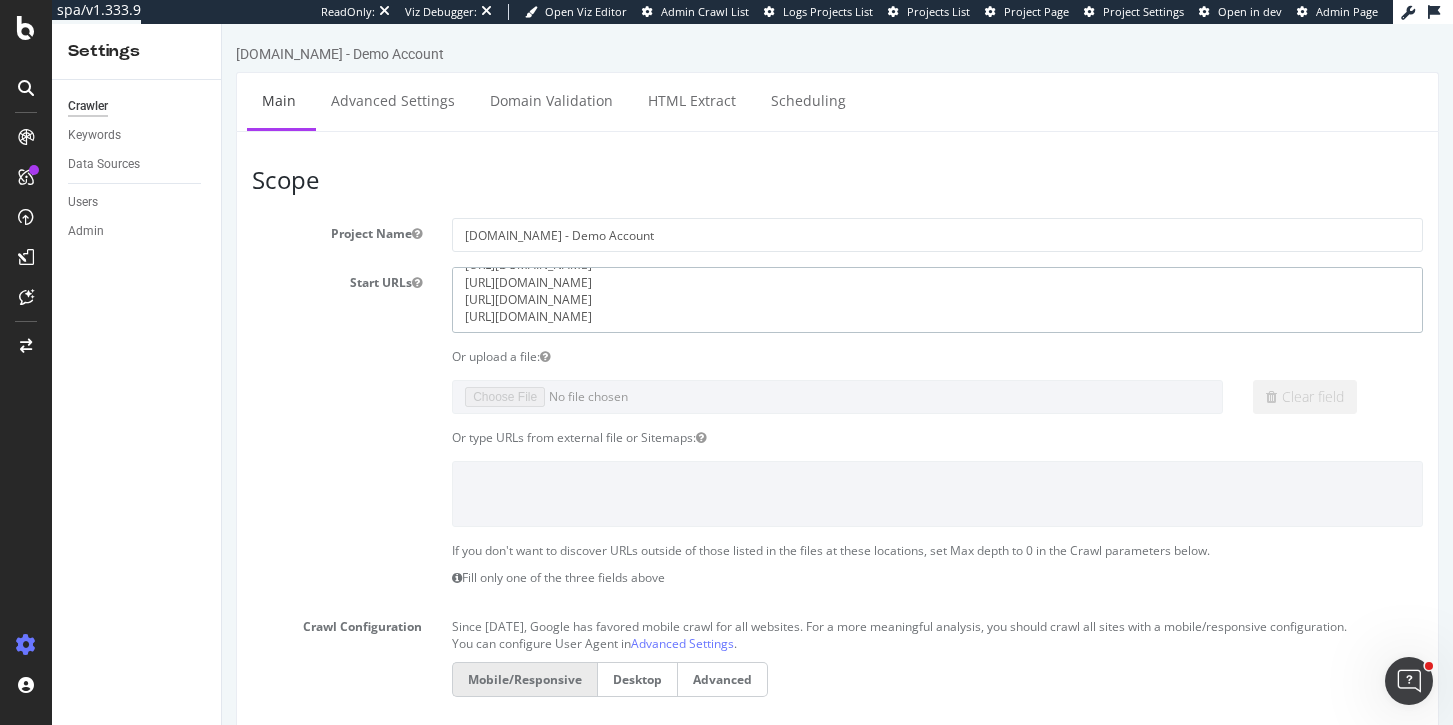 drag, startPoint x: 555, startPoint y: 306, endPoint x: 597, endPoint y: 306, distance: 42 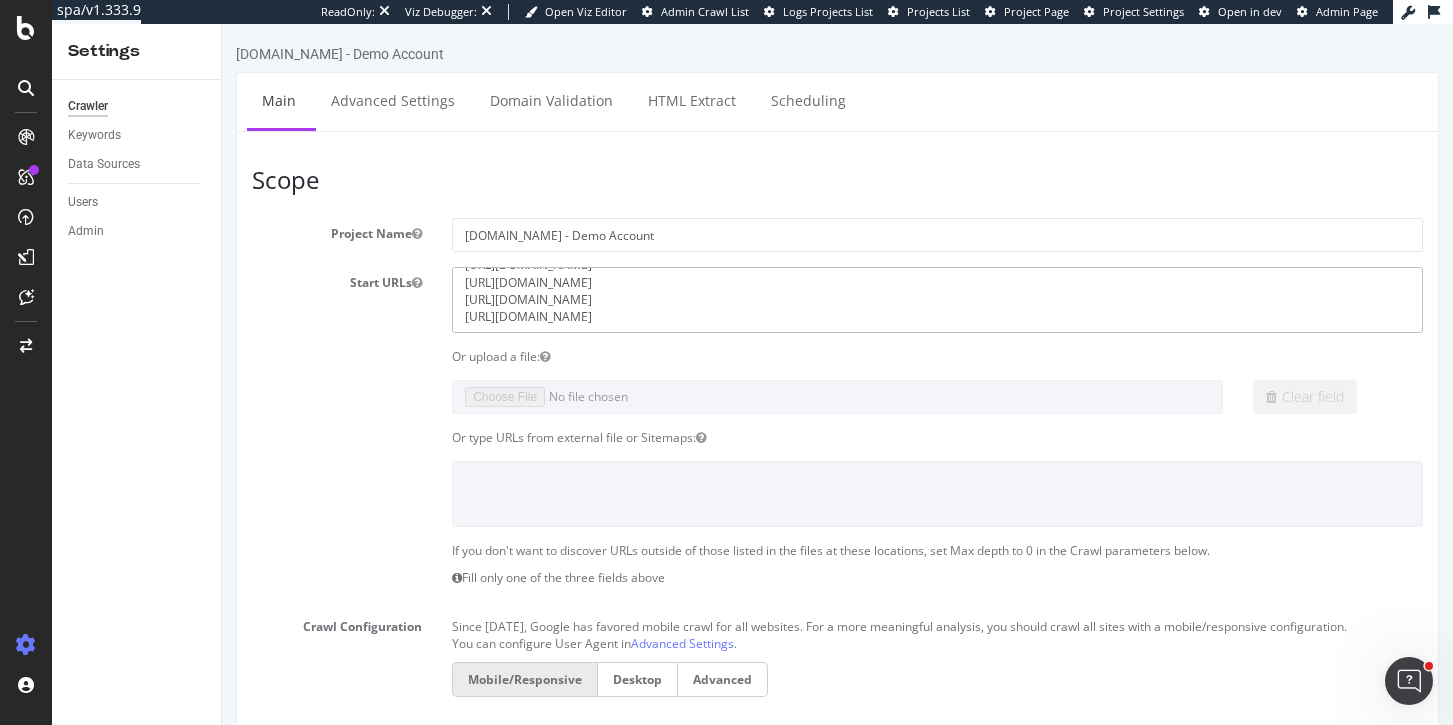 click on "[URL][DOMAIN_NAME]
[URL][DOMAIN_NAME]" at bounding box center (937, 299) 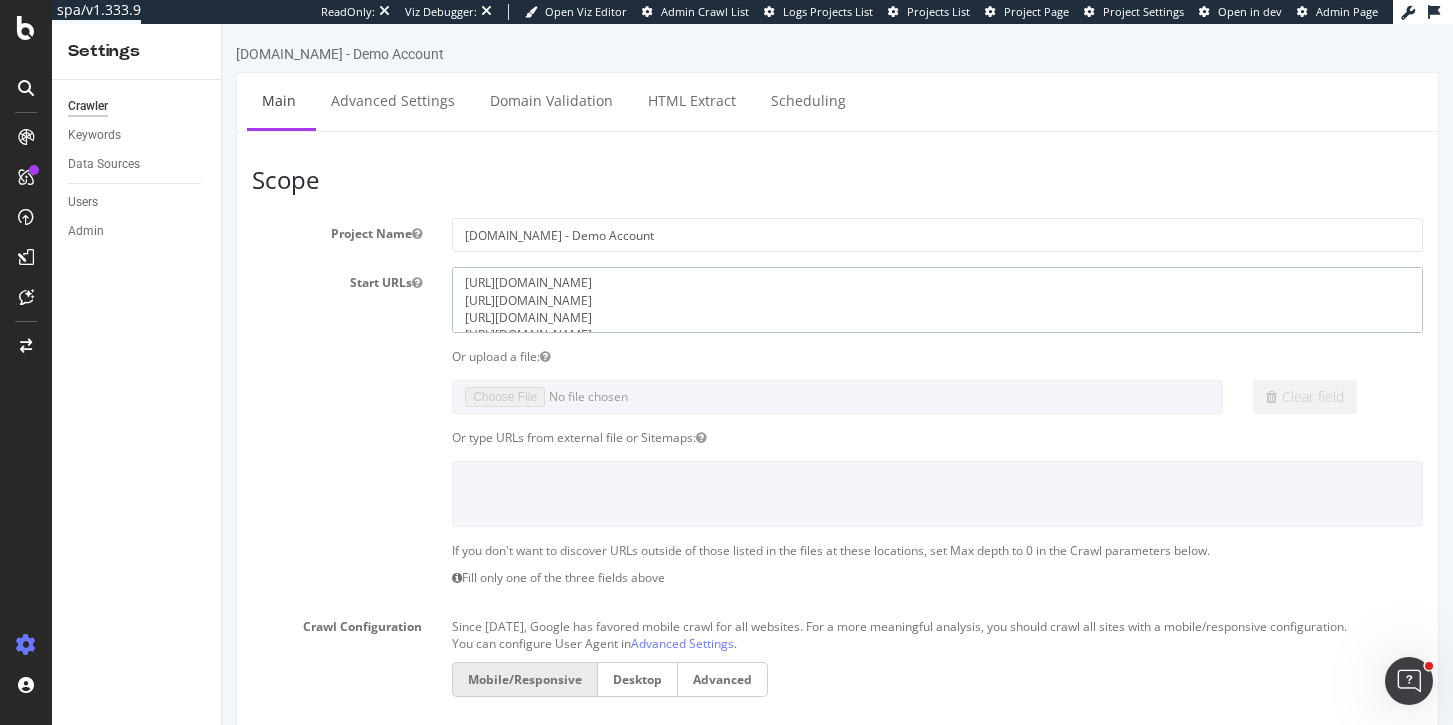scroll, scrollTop: 28, scrollLeft: 0, axis: vertical 